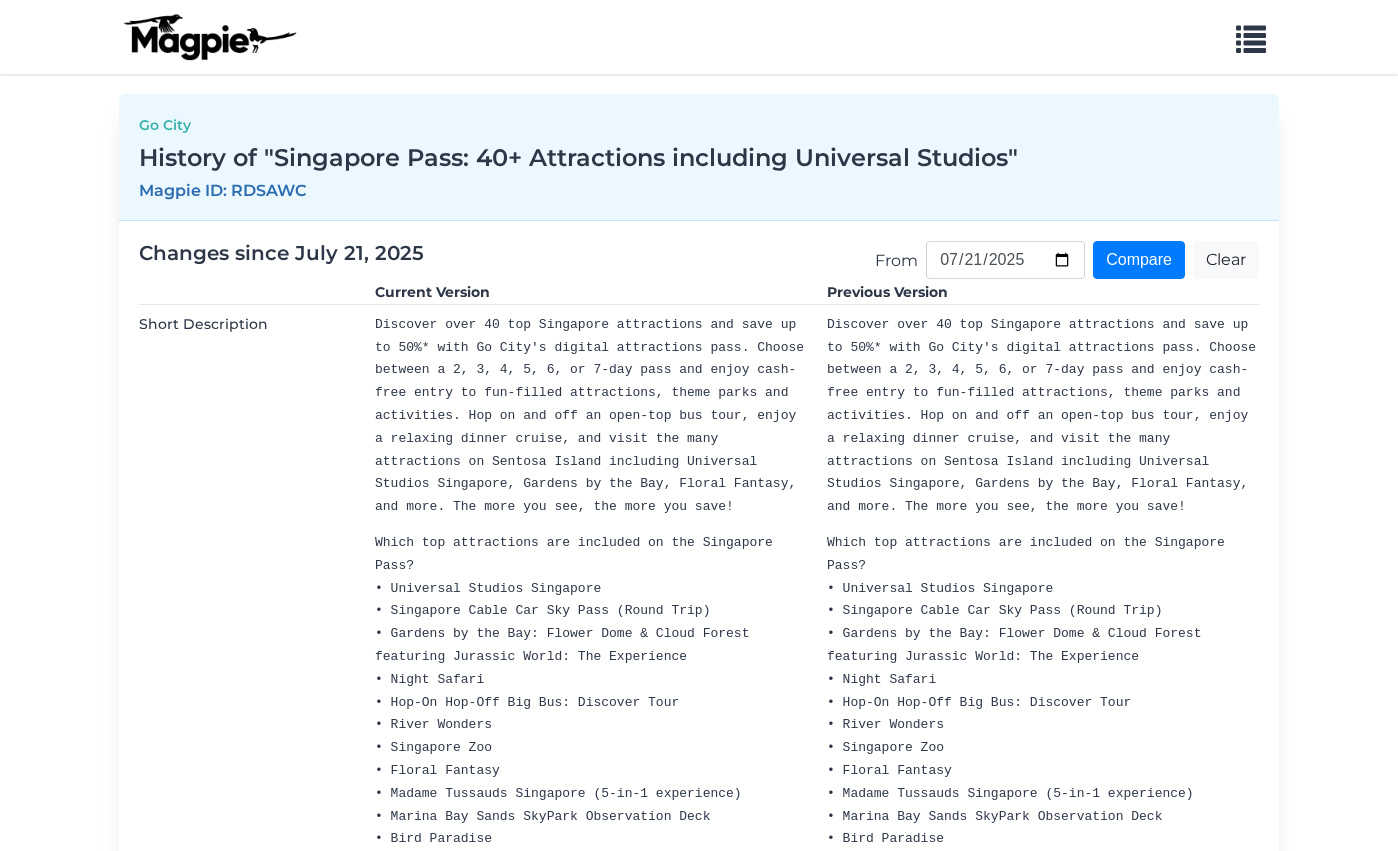 scroll, scrollTop: 905, scrollLeft: 0, axis: vertical 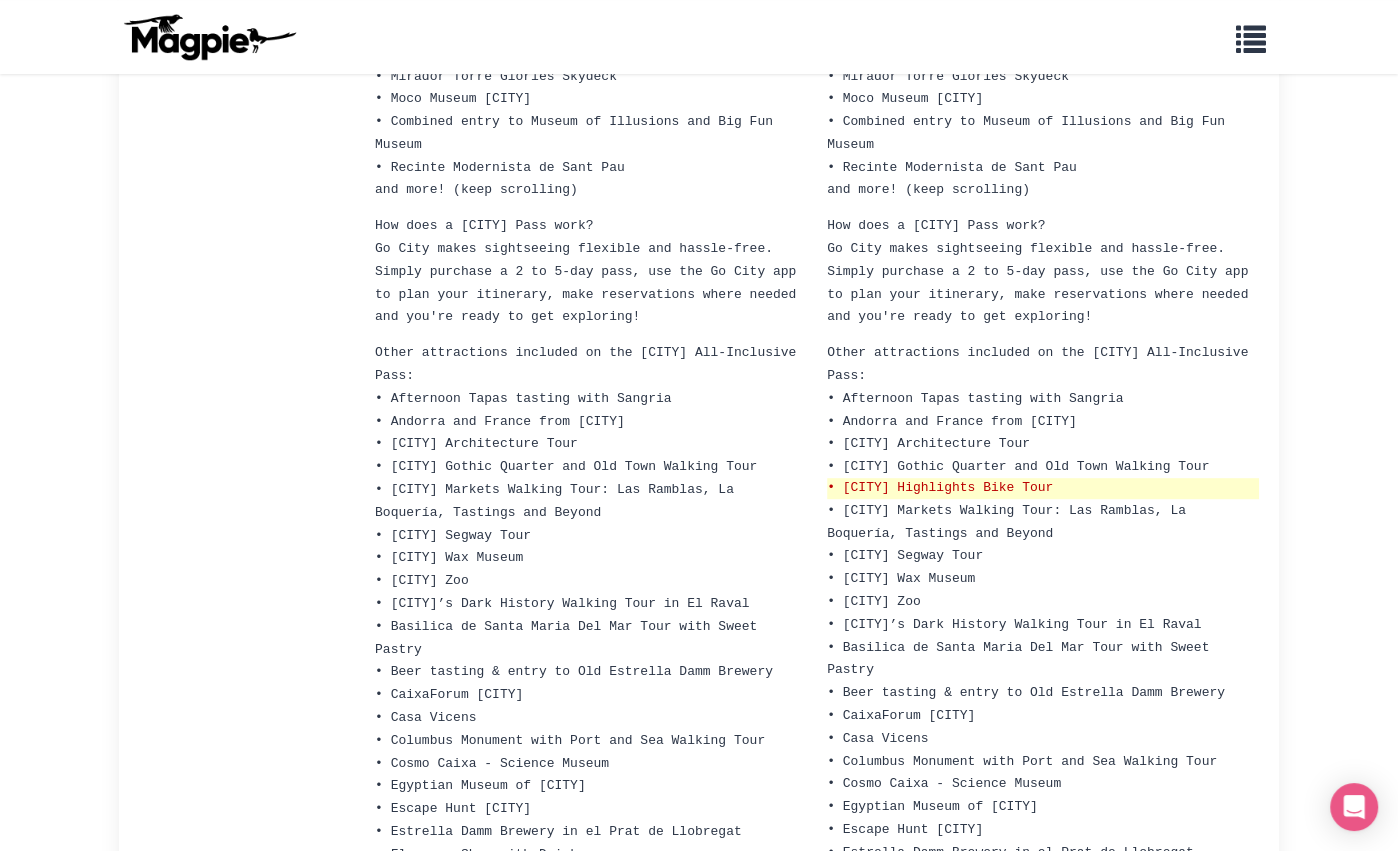 click on "• [CITY] Highlights Bike Tour" at bounding box center [1043, 488] 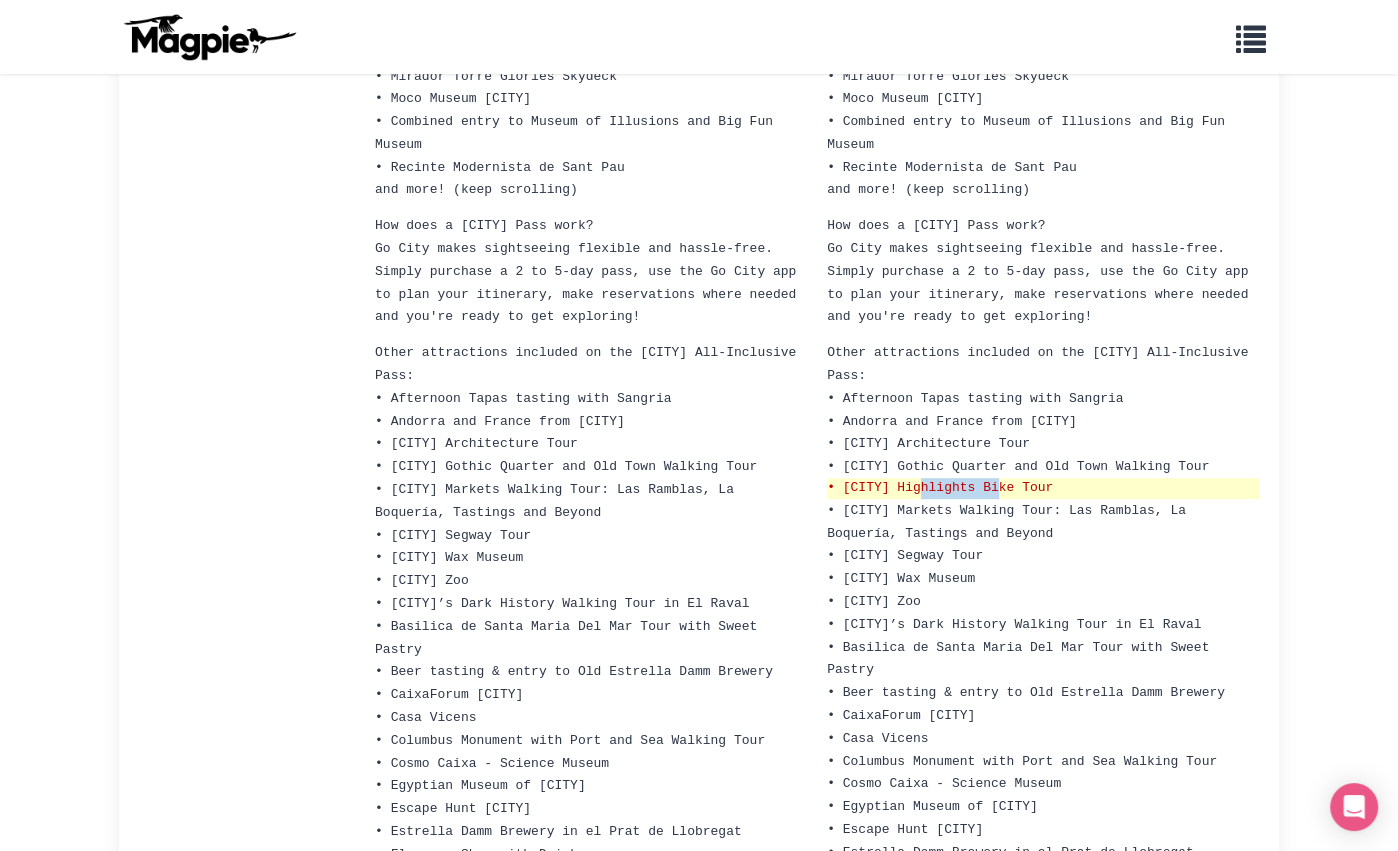 click on "• [CITY] Highlights Bike Tour" at bounding box center (1043, 488) 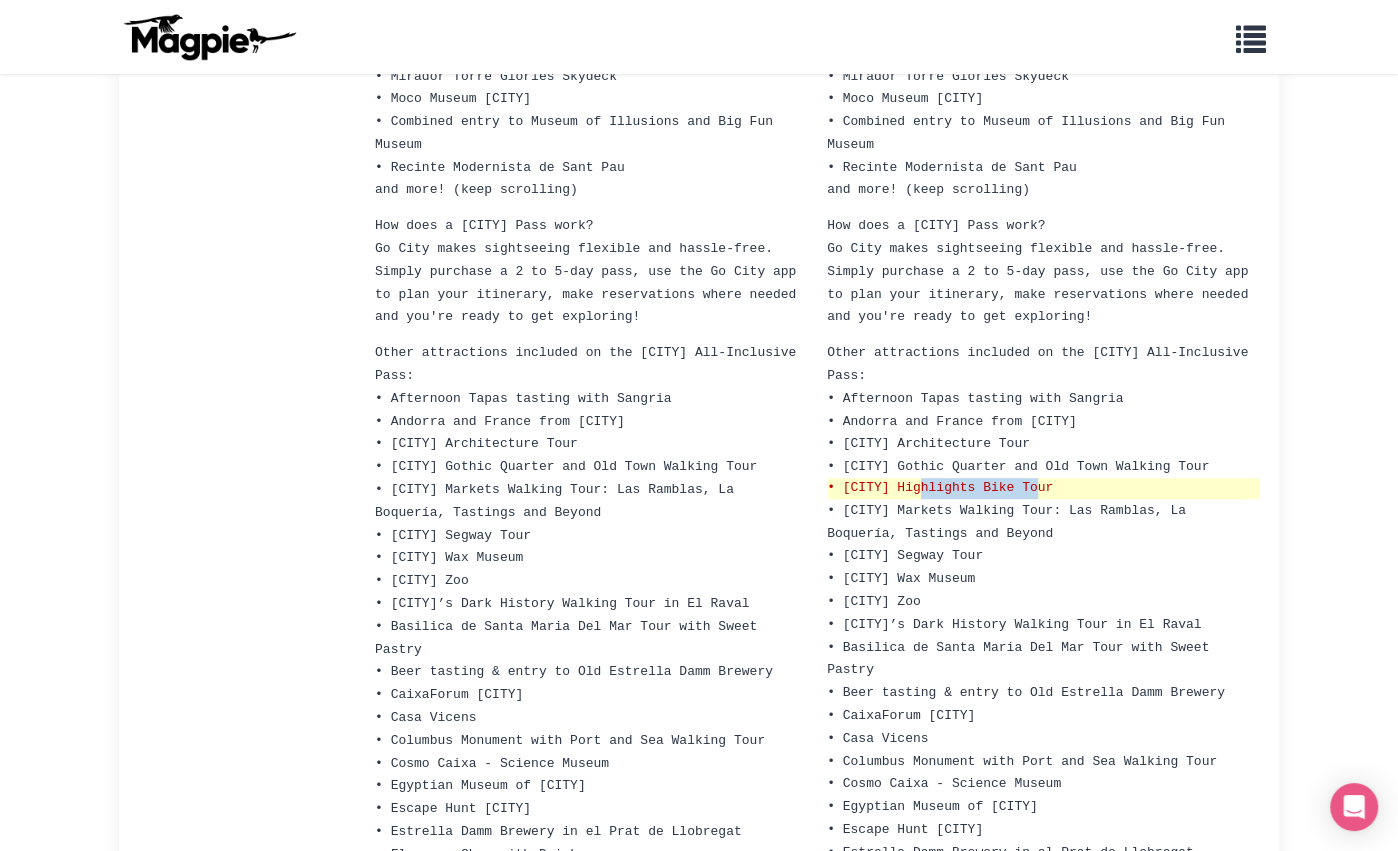 click on "• [CITY] Highlights Bike Tour" at bounding box center (1043, 488) 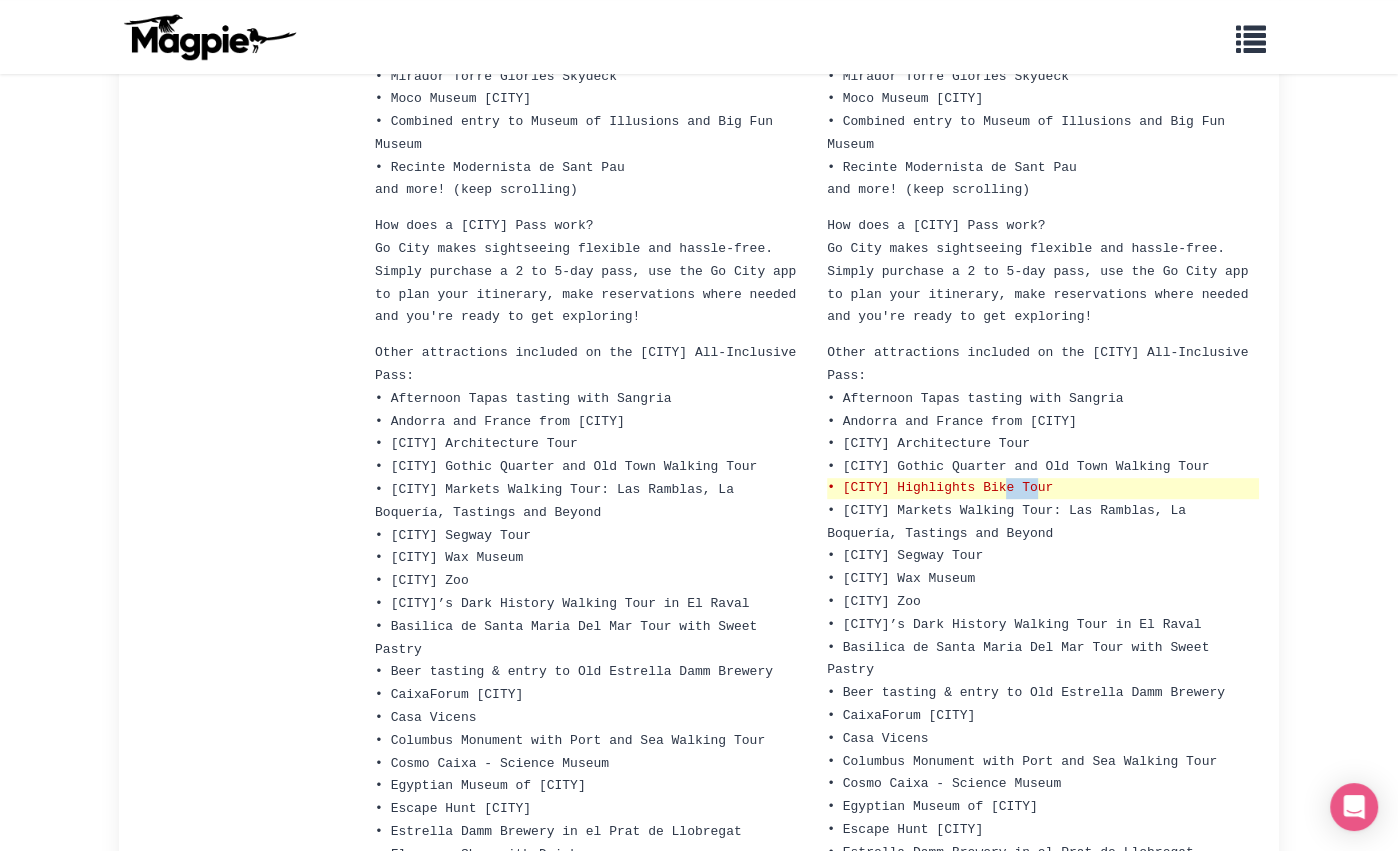 click on "• Barcelona Highlights Bike Tour" at bounding box center [1043, 488] 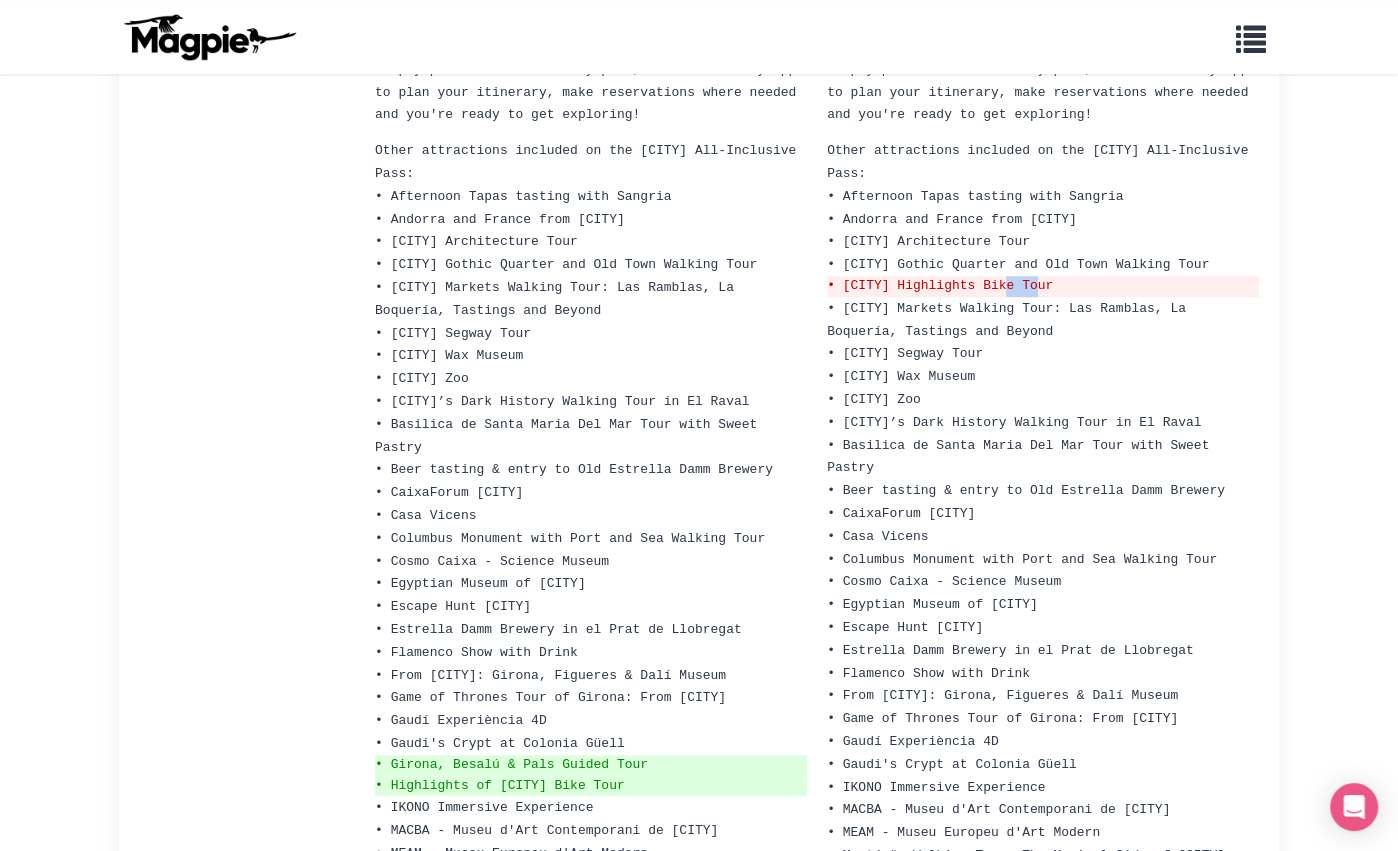 scroll, scrollTop: 1190, scrollLeft: 0, axis: vertical 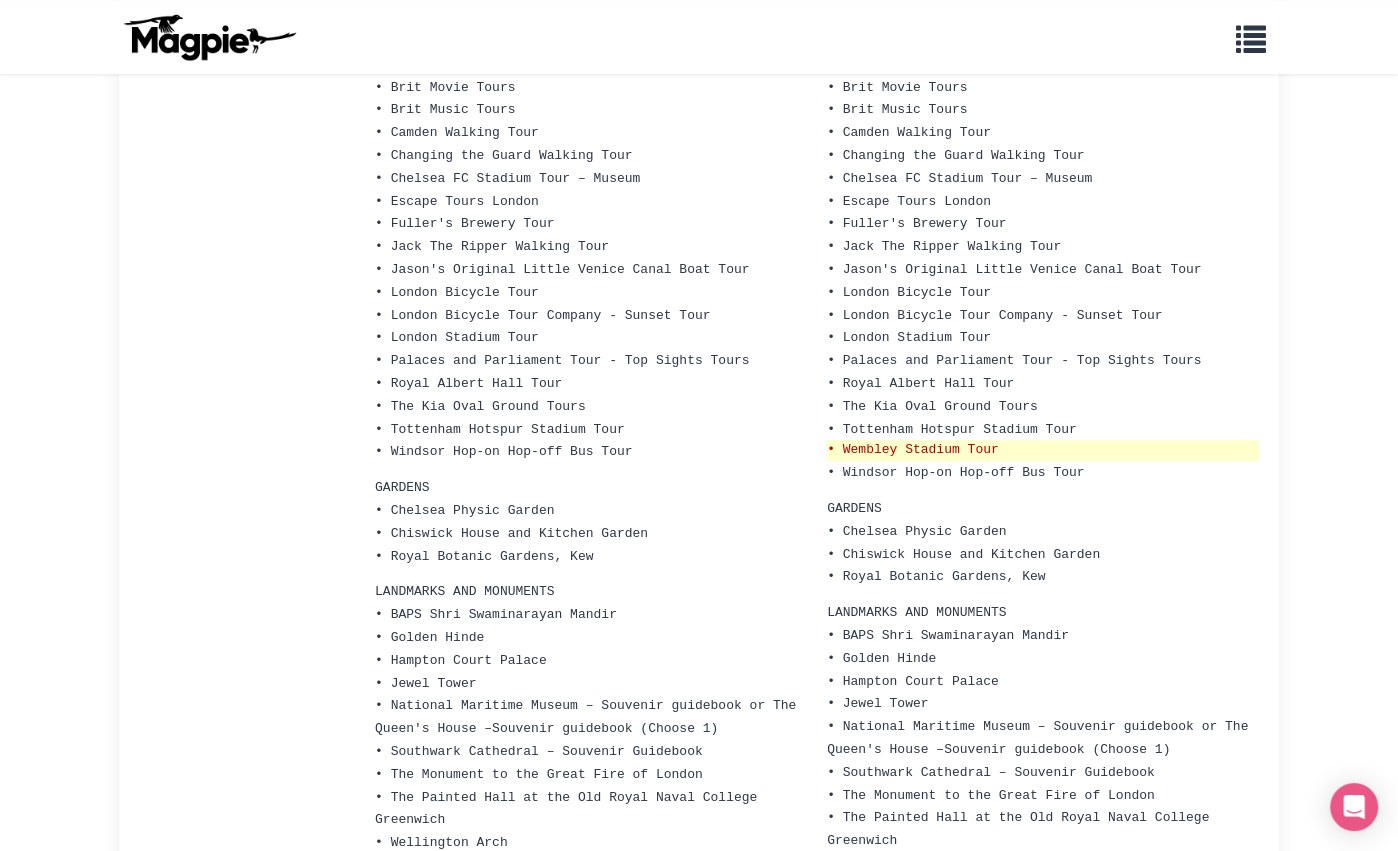 click on "• Wembley Stadium Tour" at bounding box center [1043, 450] 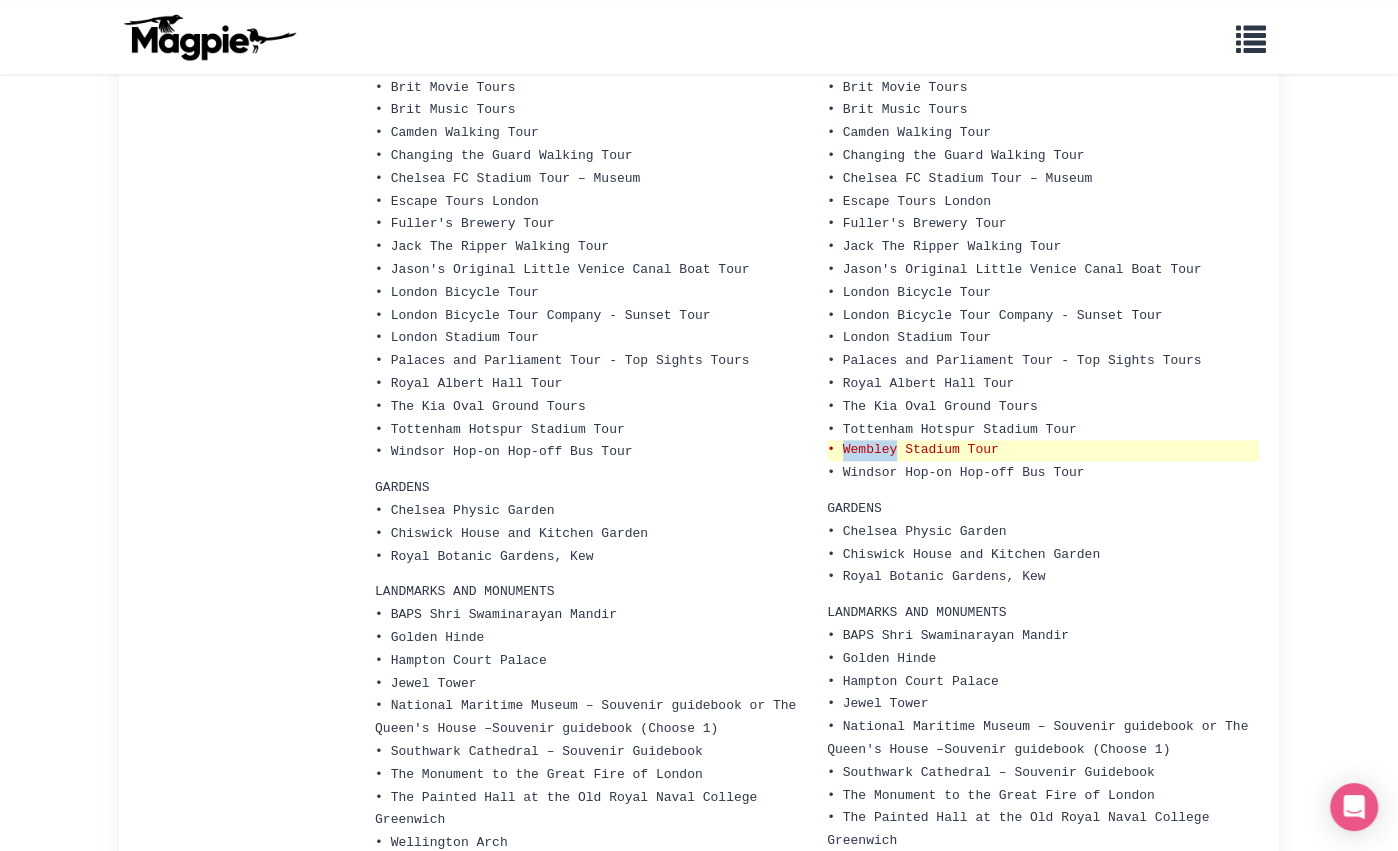 click on "• Wembley Stadium Tour" at bounding box center (1043, 450) 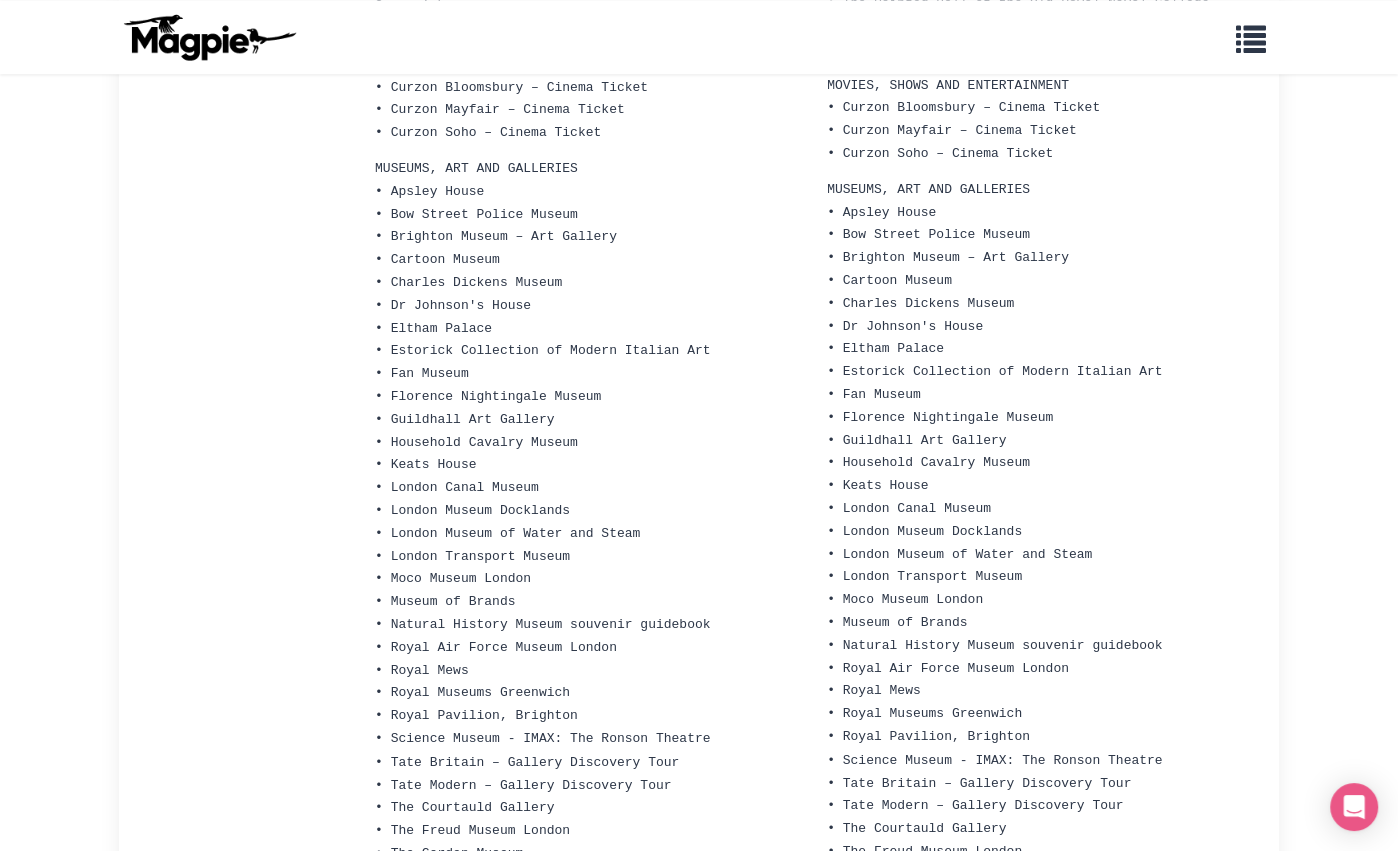 scroll, scrollTop: 2581, scrollLeft: 0, axis: vertical 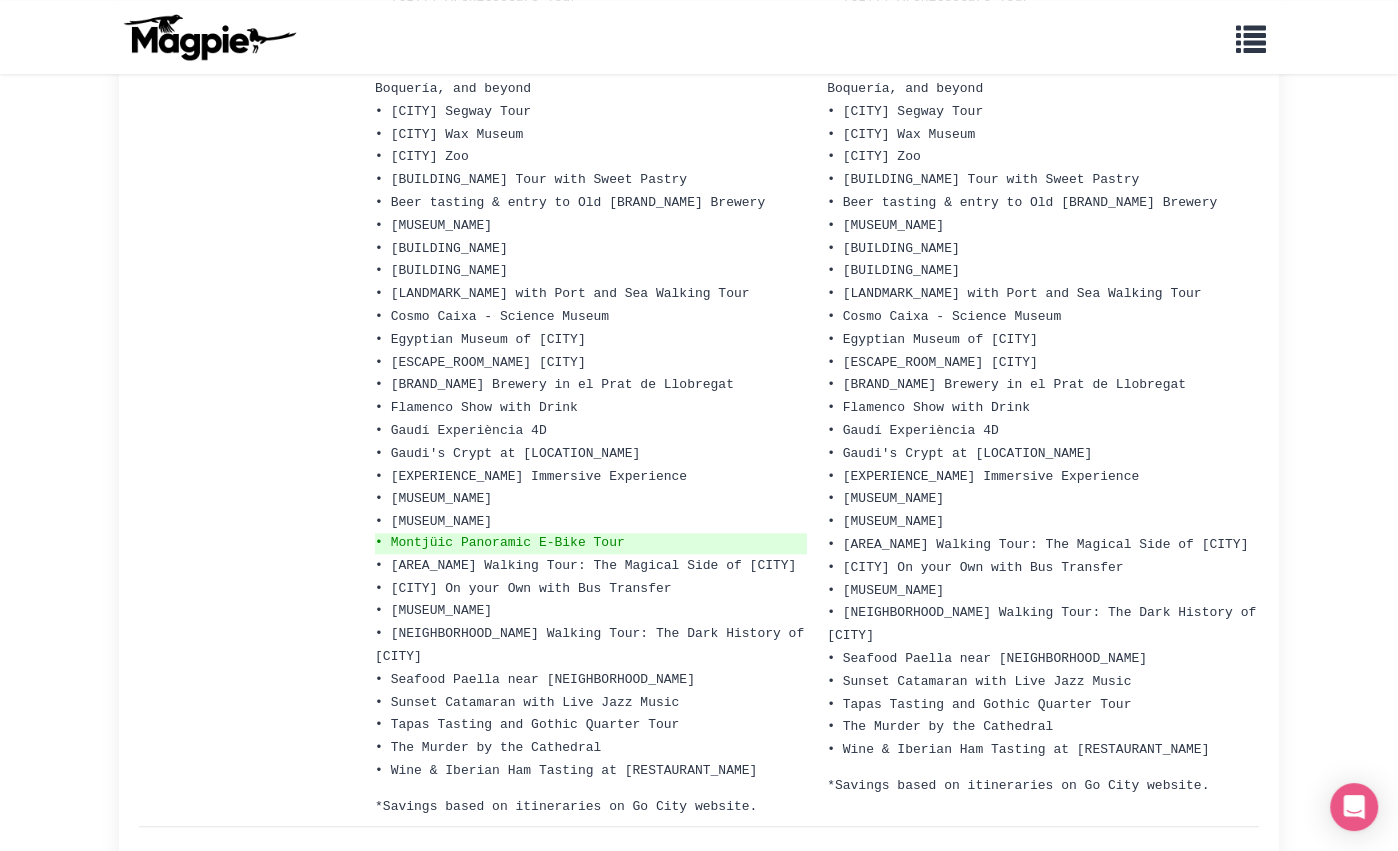 click on "Short Description" at bounding box center [247, -62] 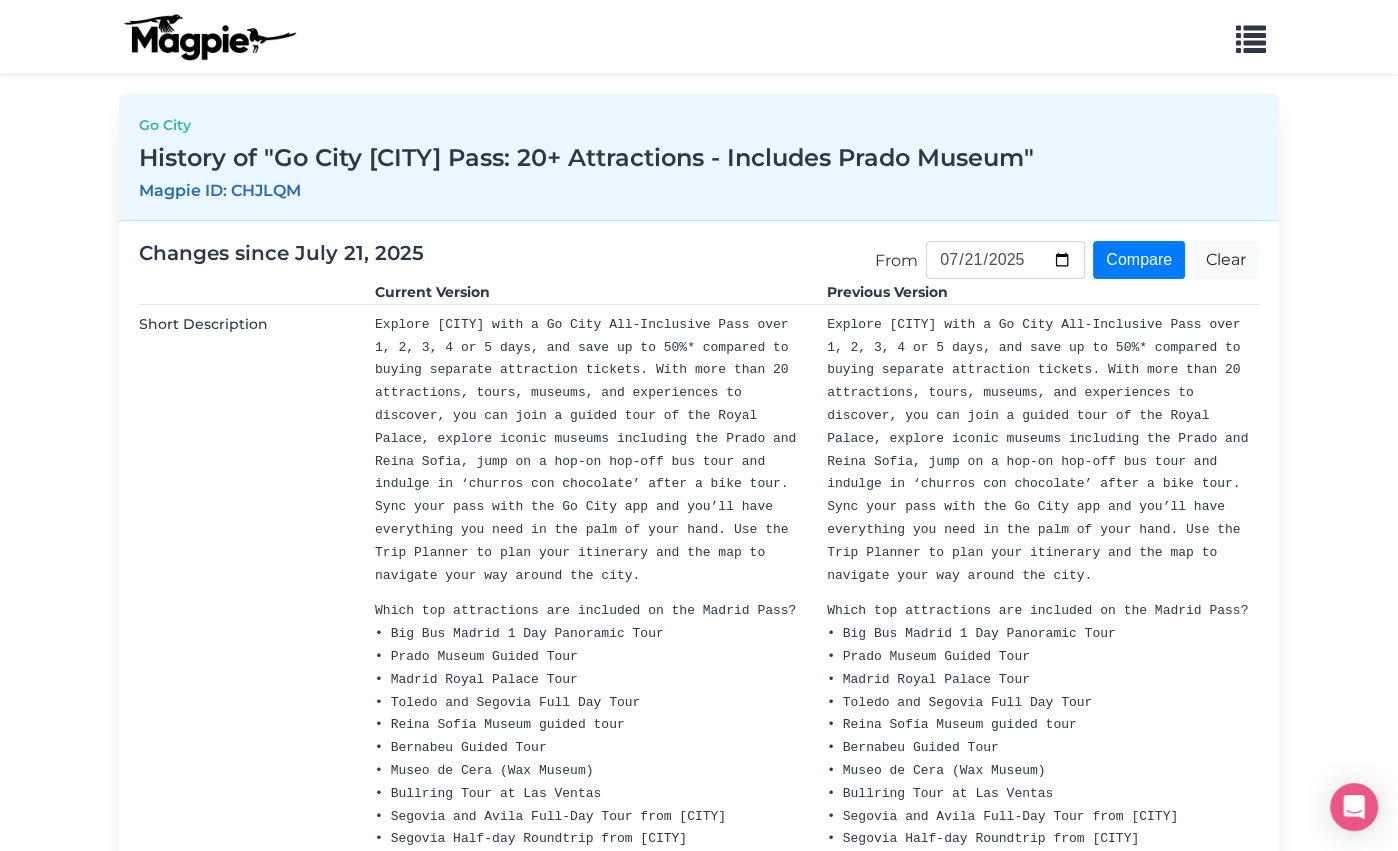scroll, scrollTop: 721, scrollLeft: 0, axis: vertical 